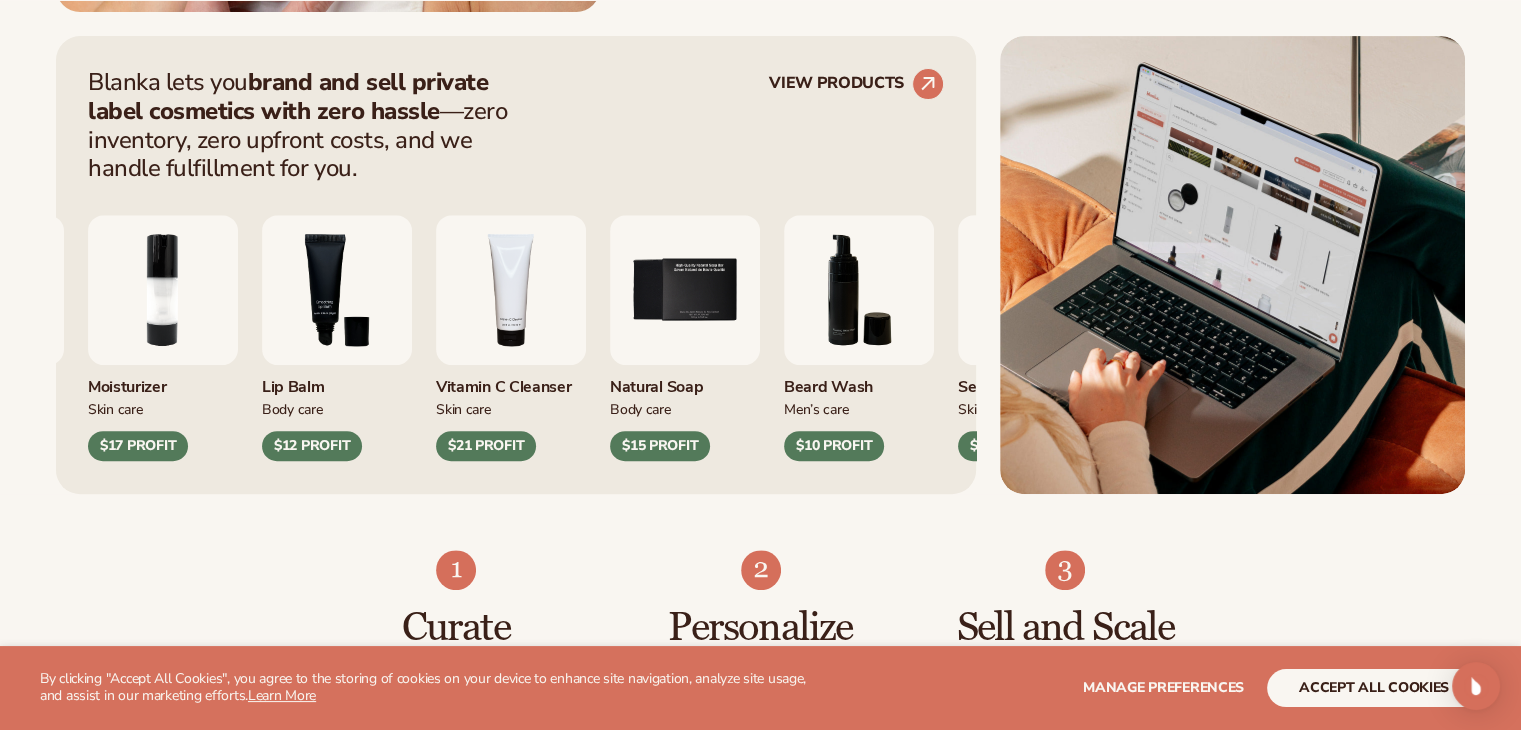 scroll, scrollTop: 800, scrollLeft: 0, axis: vertical 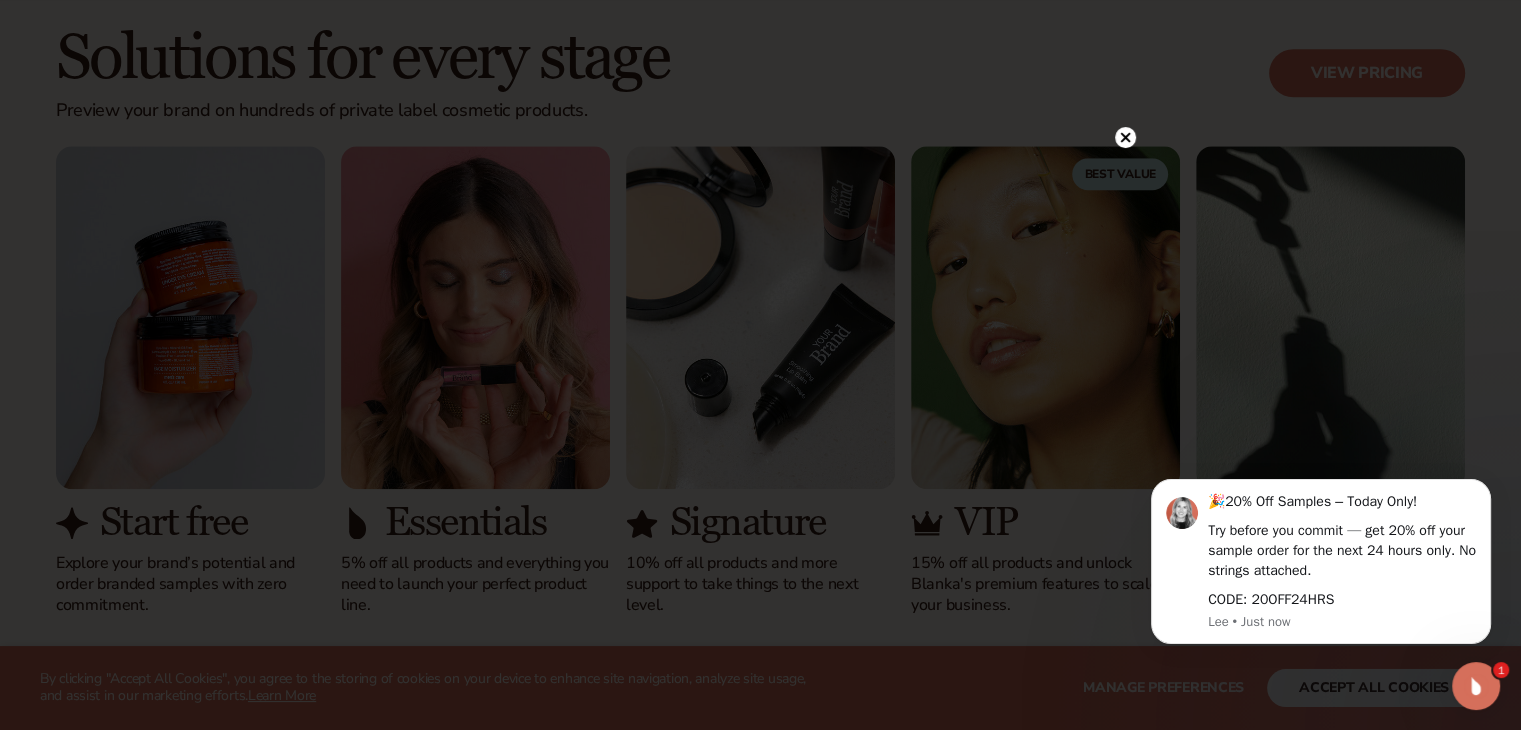 click 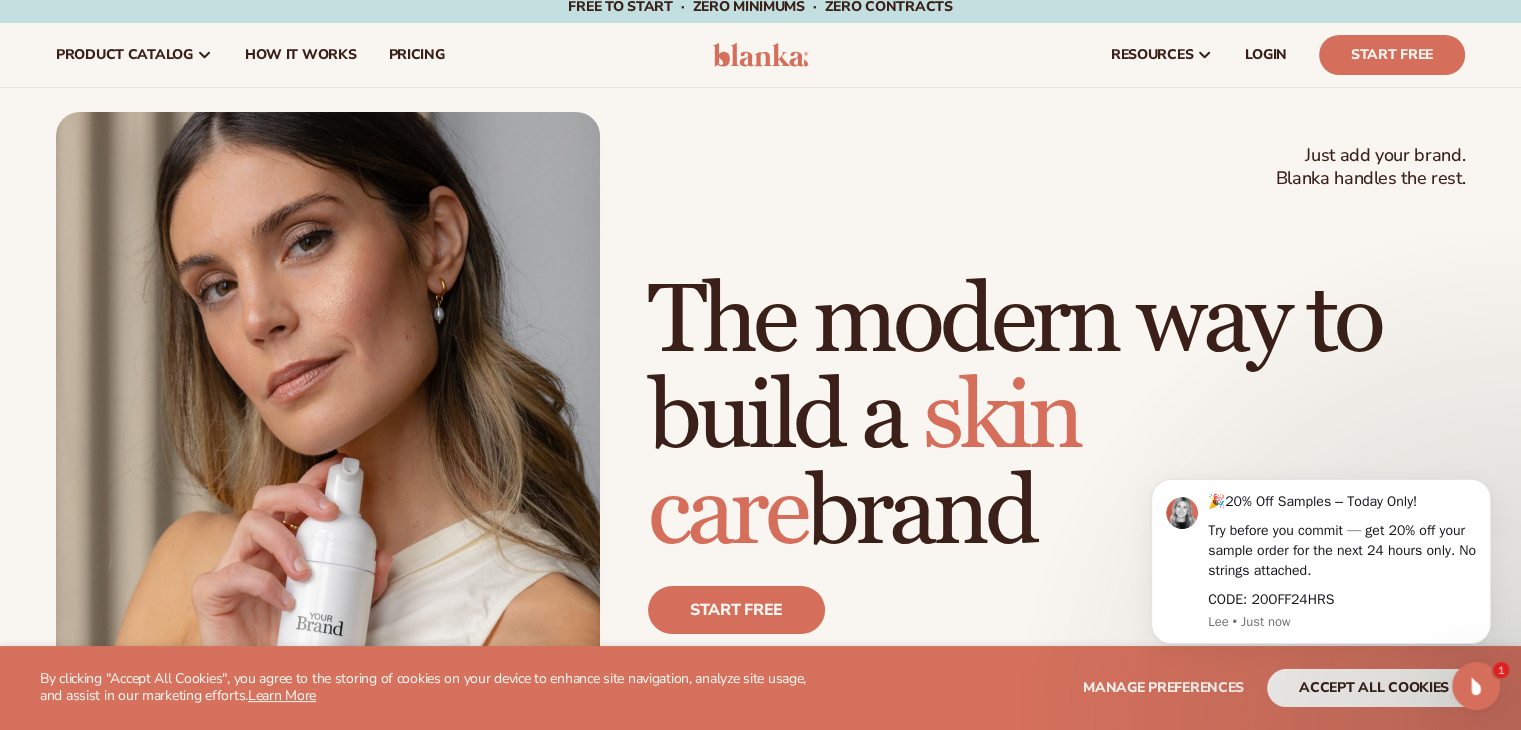 scroll, scrollTop: 0, scrollLeft: 0, axis: both 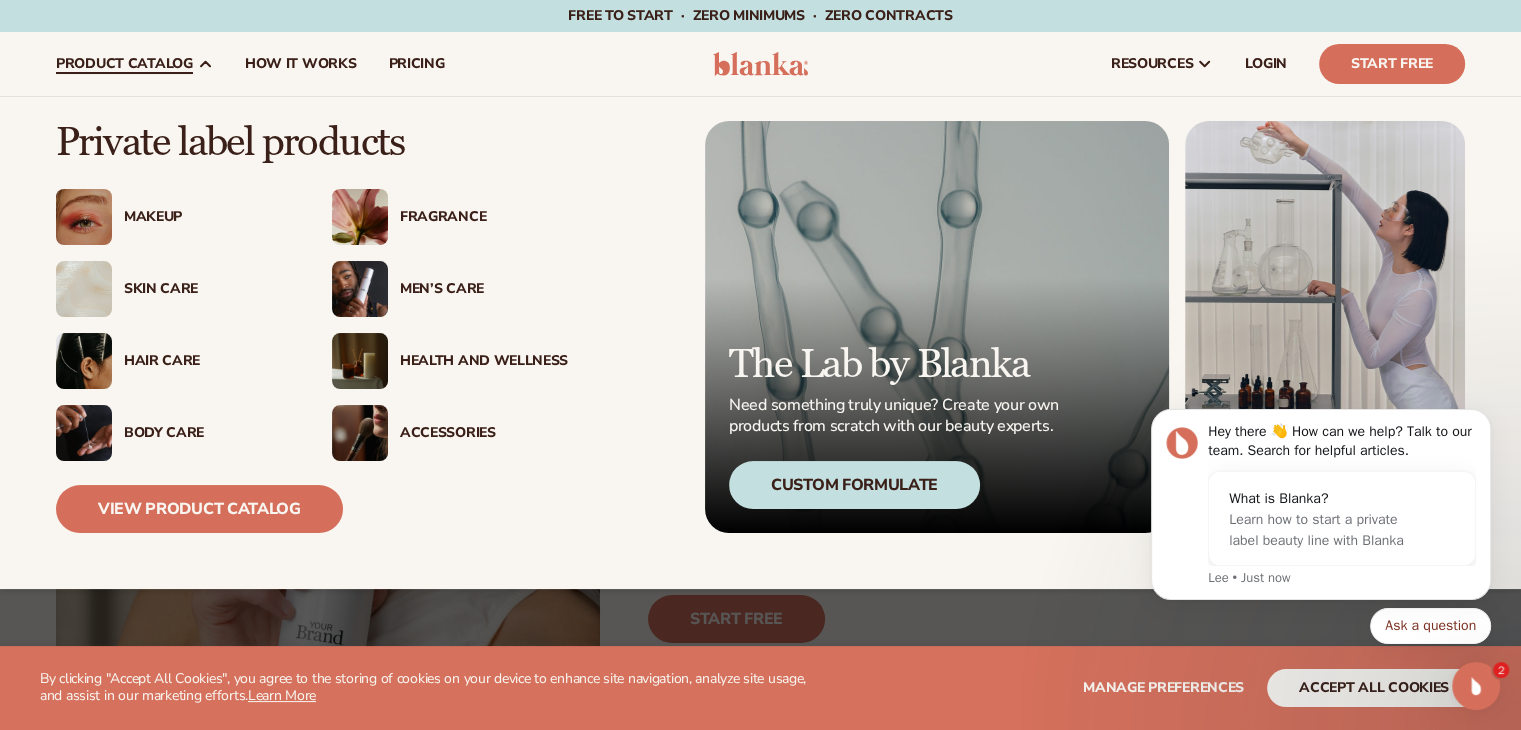 click on "Skin Care" at bounding box center [174, 289] 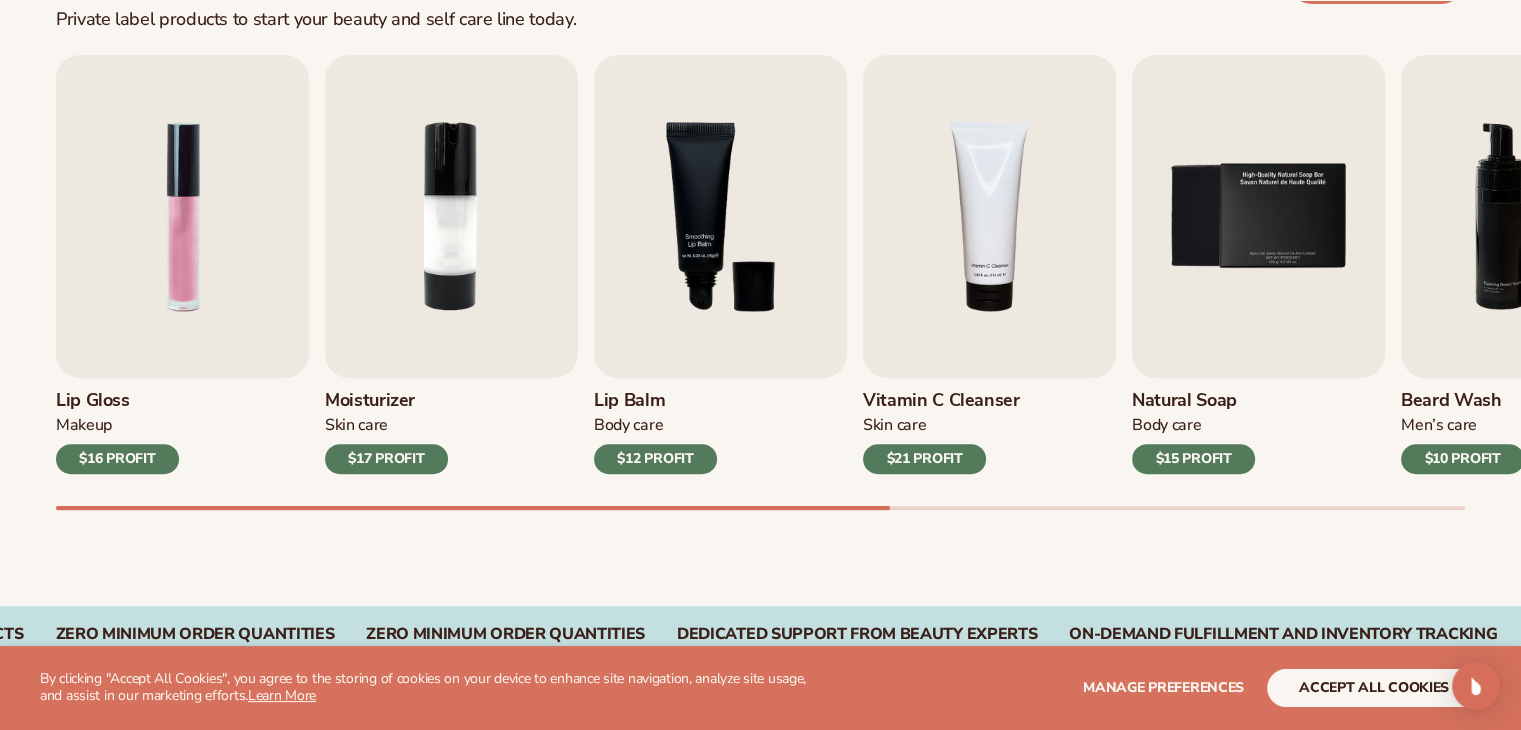scroll, scrollTop: 800, scrollLeft: 0, axis: vertical 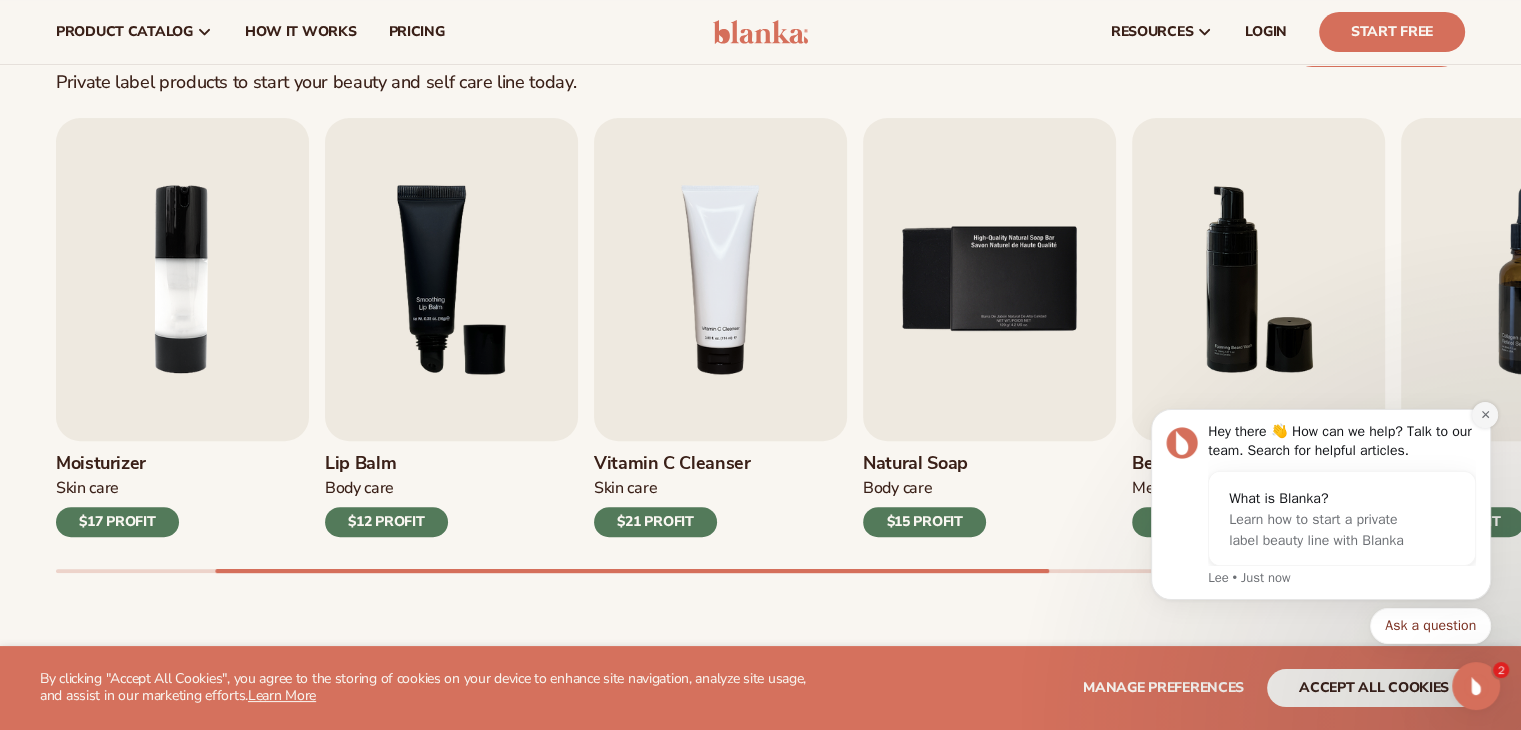 click 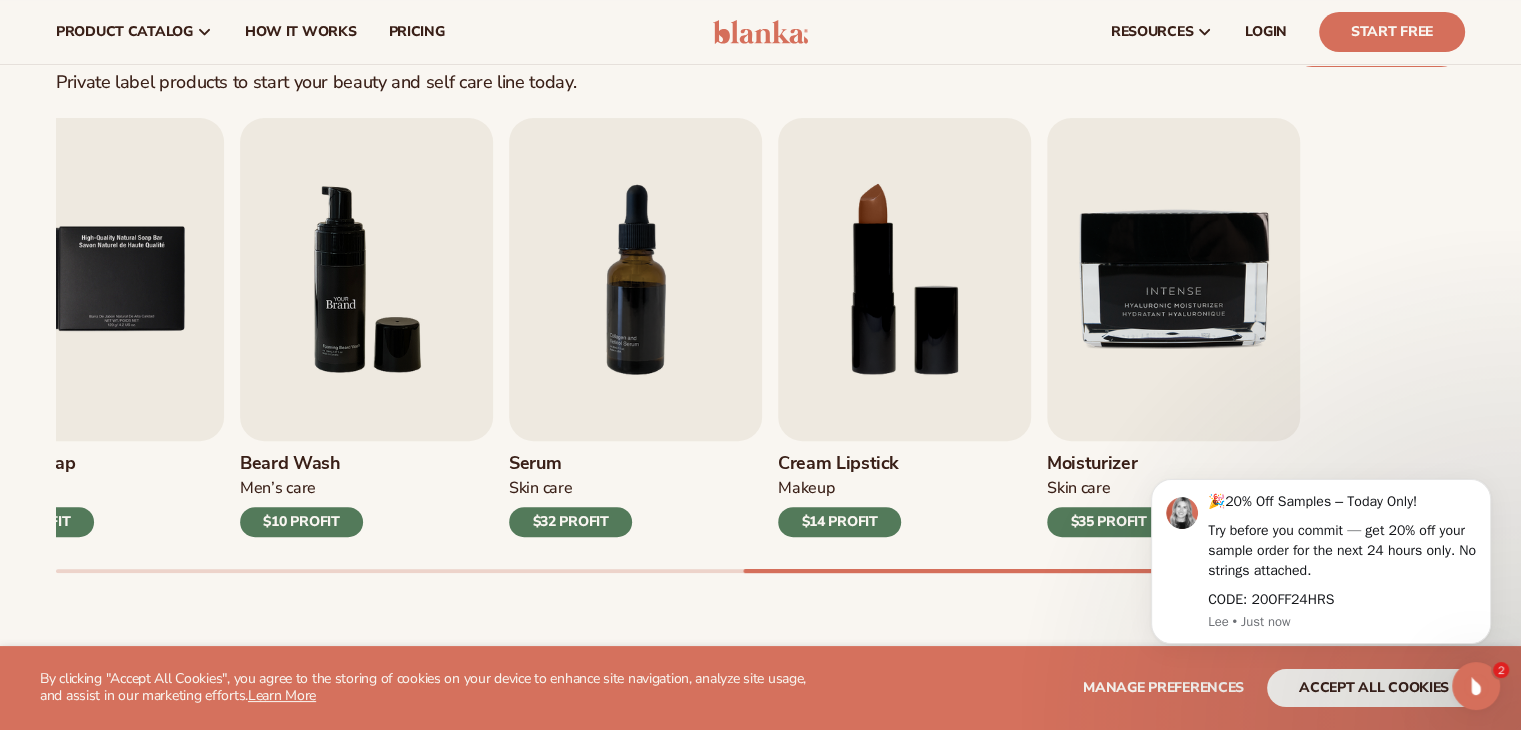click on "Lip Gloss
Makeup
$16 PROFIT
Moisturizer
Skin Care
$17 PROFIT
Lip Balm" at bounding box center (-401, 327) 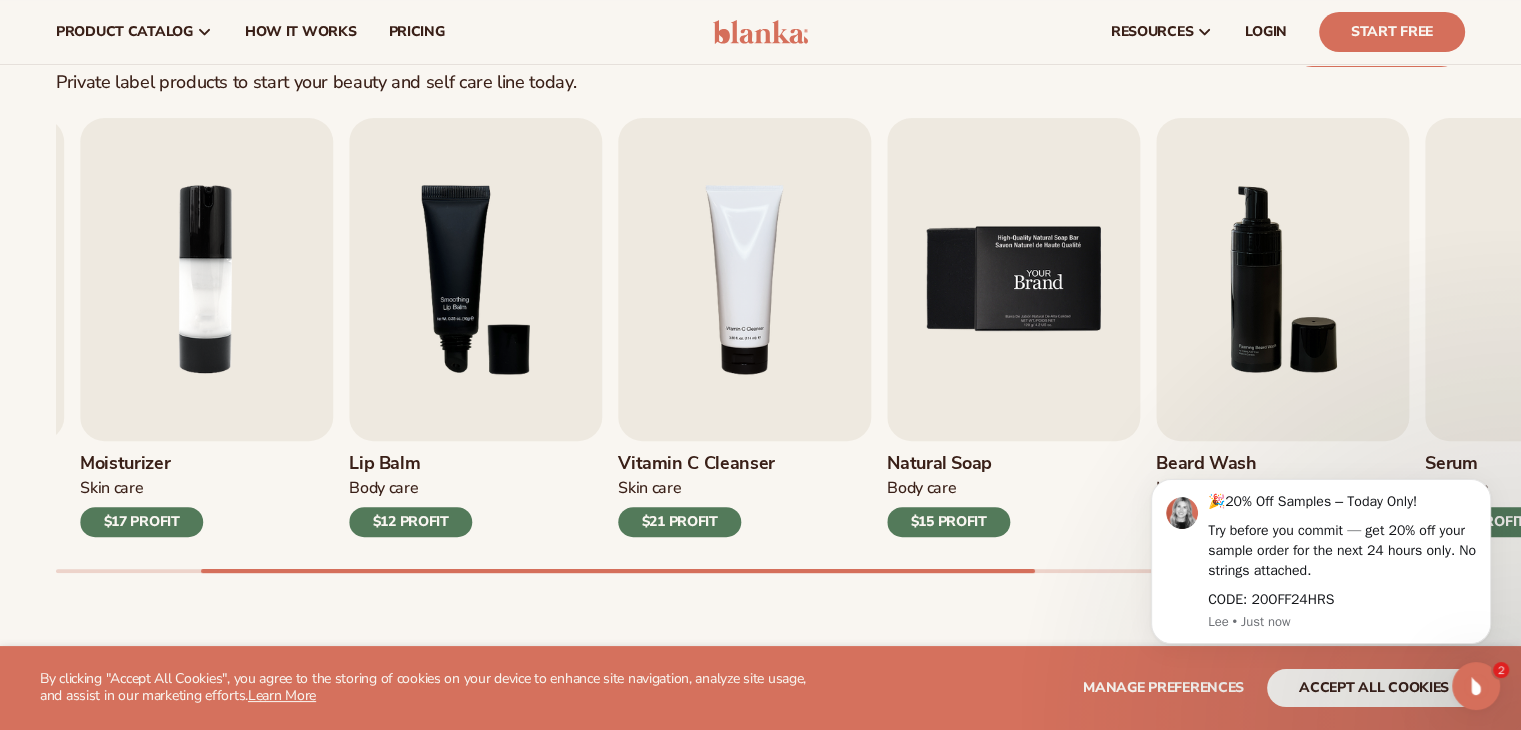 click on "WE USE COOKIES By clicking "Accept All Cookies", you agree to the storing of cookies on your device to enhance site navigation, analyze site usage,  and assist in our marketing efforts.  Learn More  Manage preferences accept all cookies DECLINE
Skip to content
Free to start · ZERO minimums · ZERO contracts ·
Free to start · ZERO minimums · ZERO contracts ·
Free to start · ZERO minimums · ZERO contracts ·
Free to start · ZERO minimums · ZERO contracts ·
Free to start · ZERO minimums · ZERO contracts ·
Free to start · ZERO minimums · ZERO contracts ·" at bounding box center (760, -235) 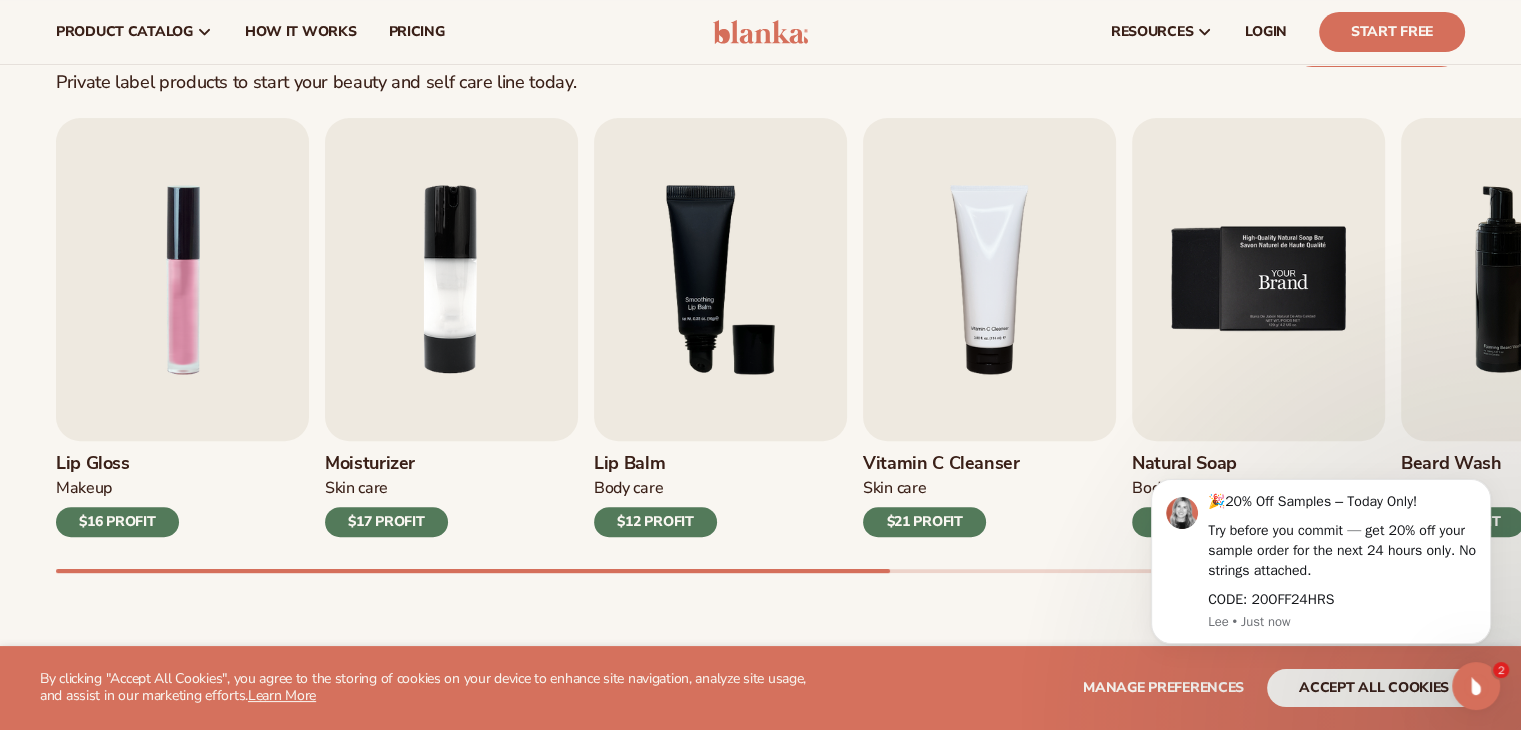 click at bounding box center [1258, 279] 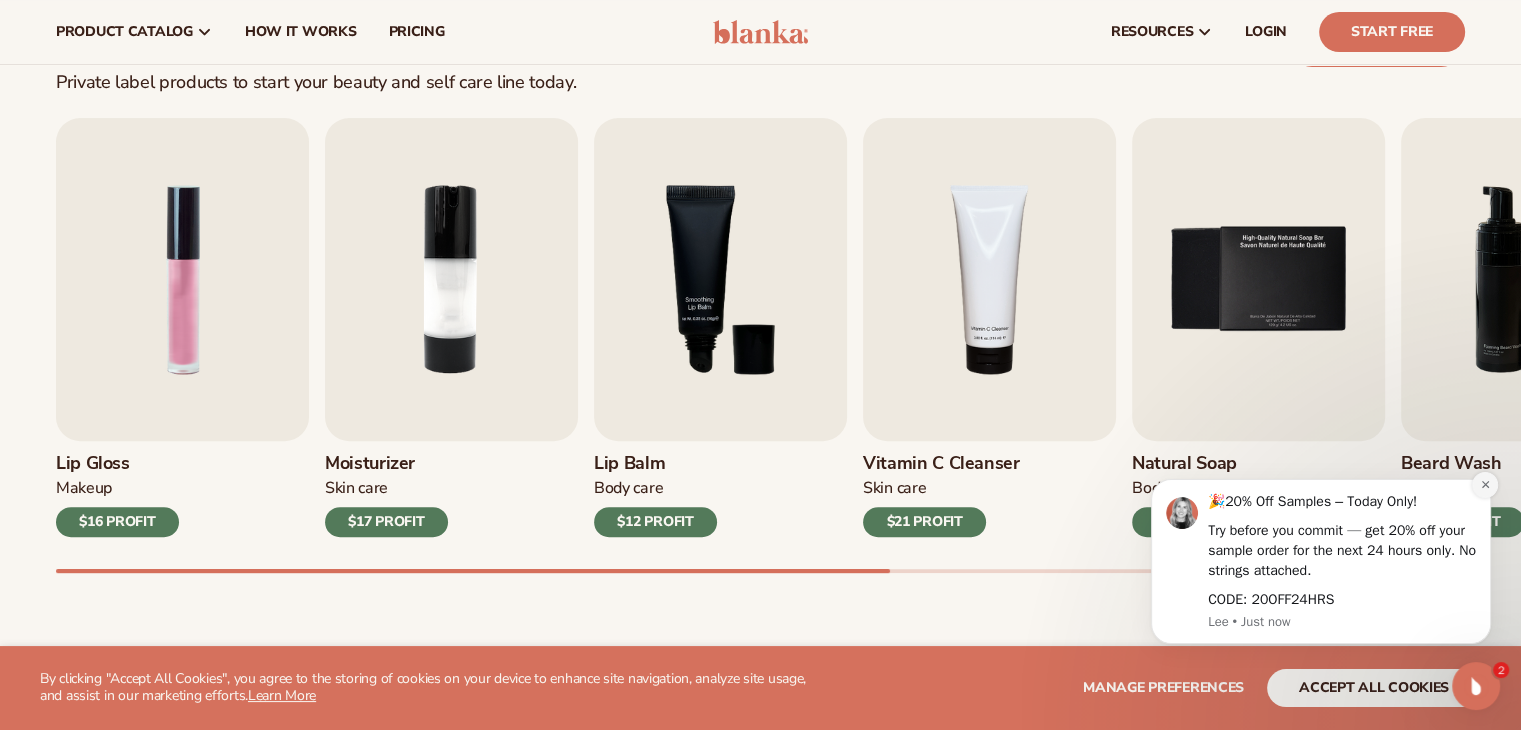 click at bounding box center (1485, 485) 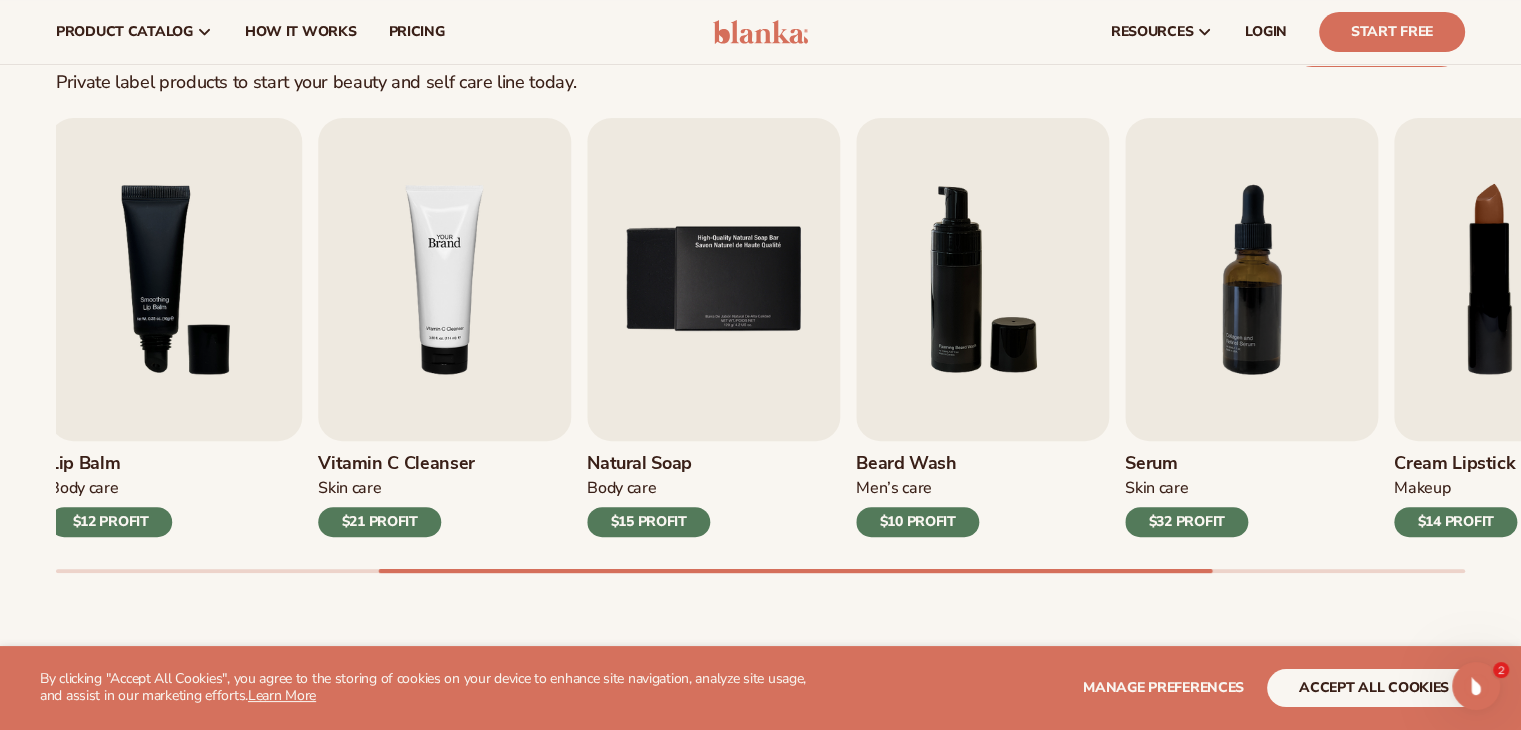 click at bounding box center (444, 279) 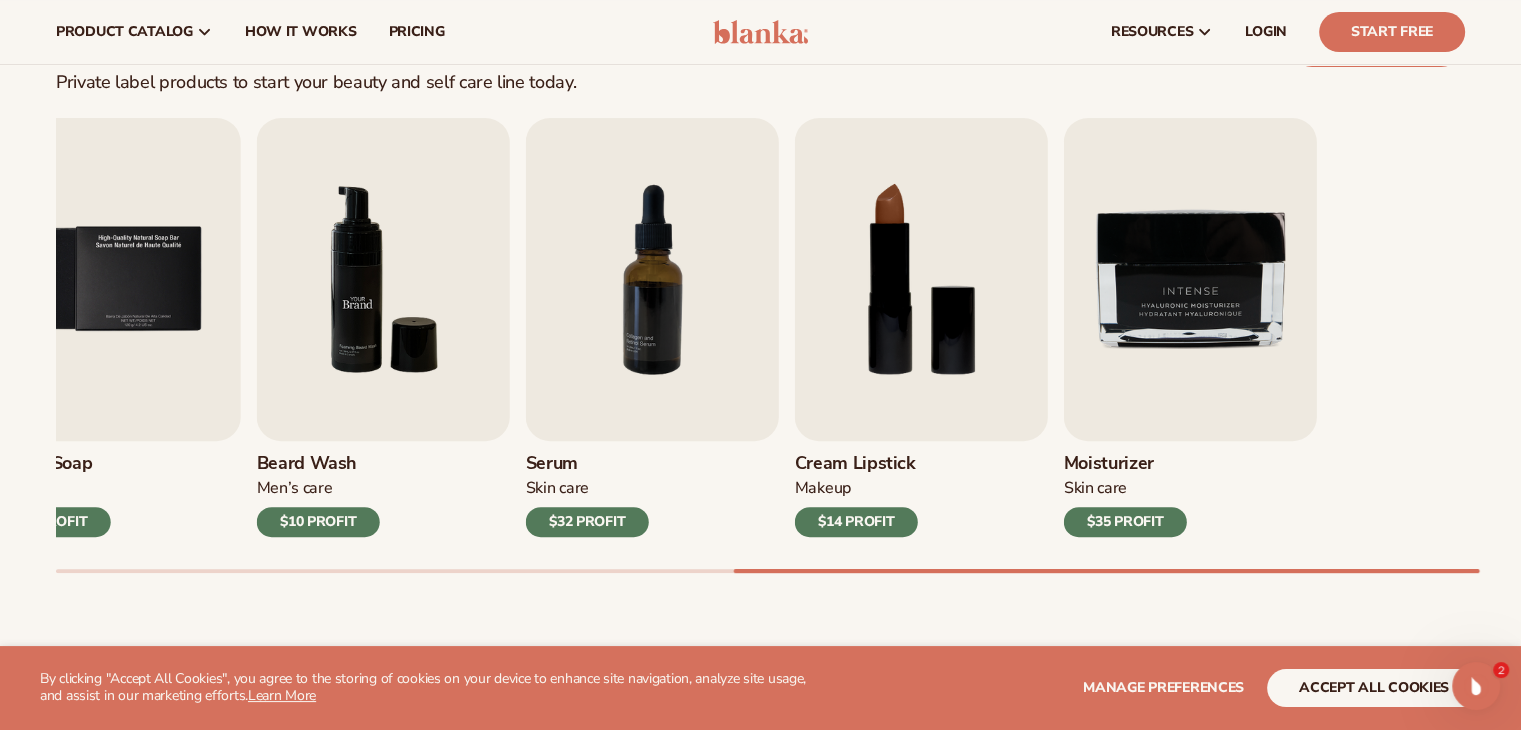 click on "Lip Gloss
Makeup
$16 PROFIT
Moisturizer
Skin Care
$17 PROFIT
Lip Balm" at bounding box center (-384, 327) 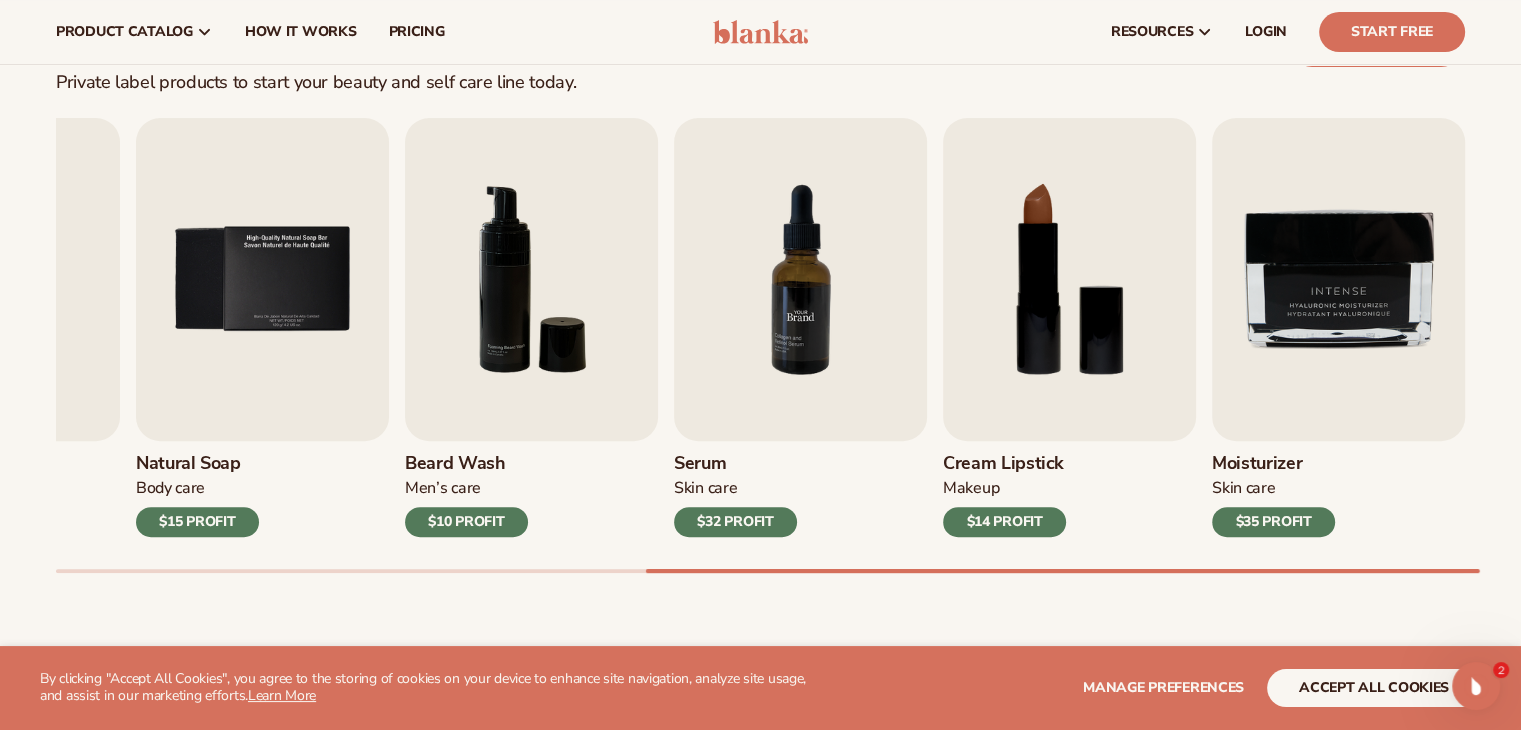 click at bounding box center [800, 279] 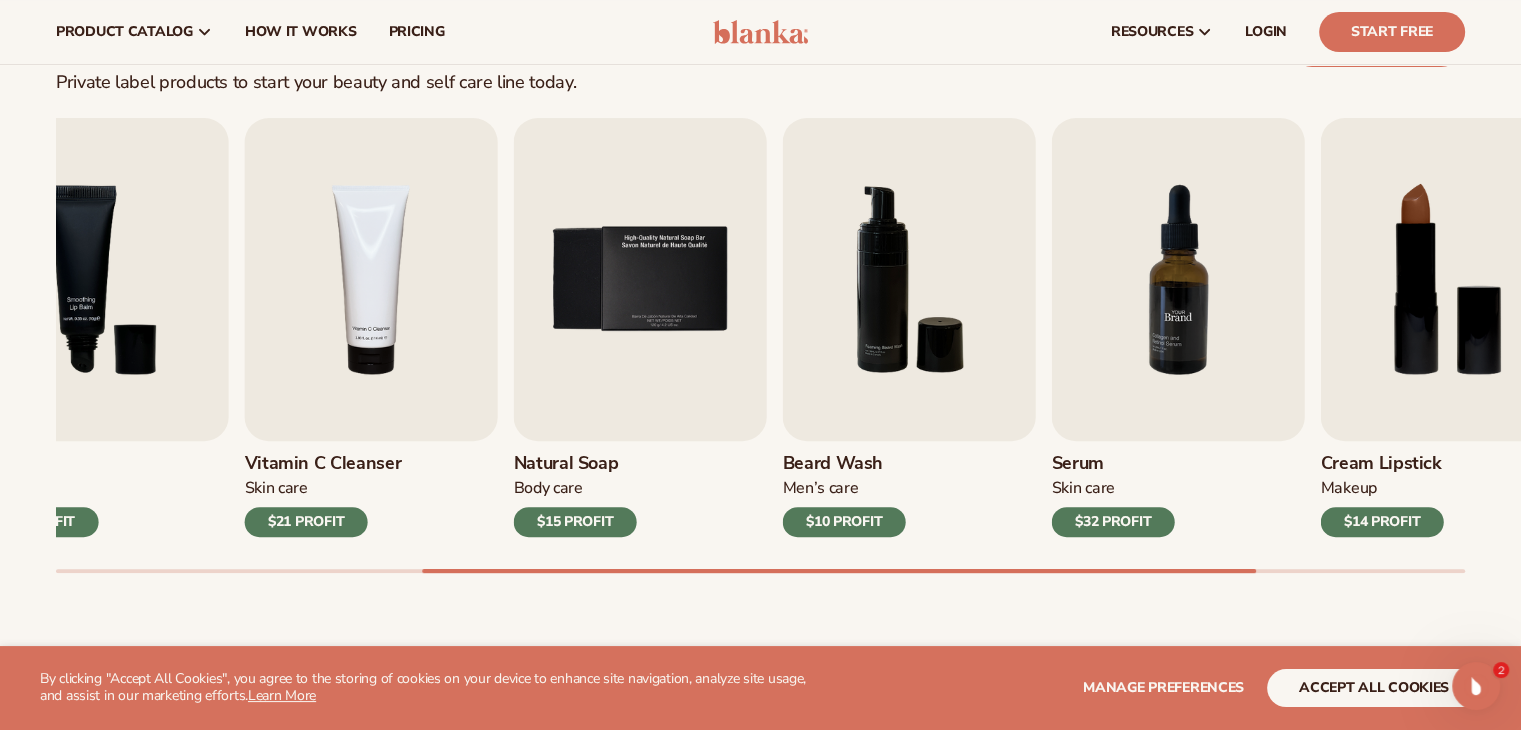 click at bounding box center (1178, 279) 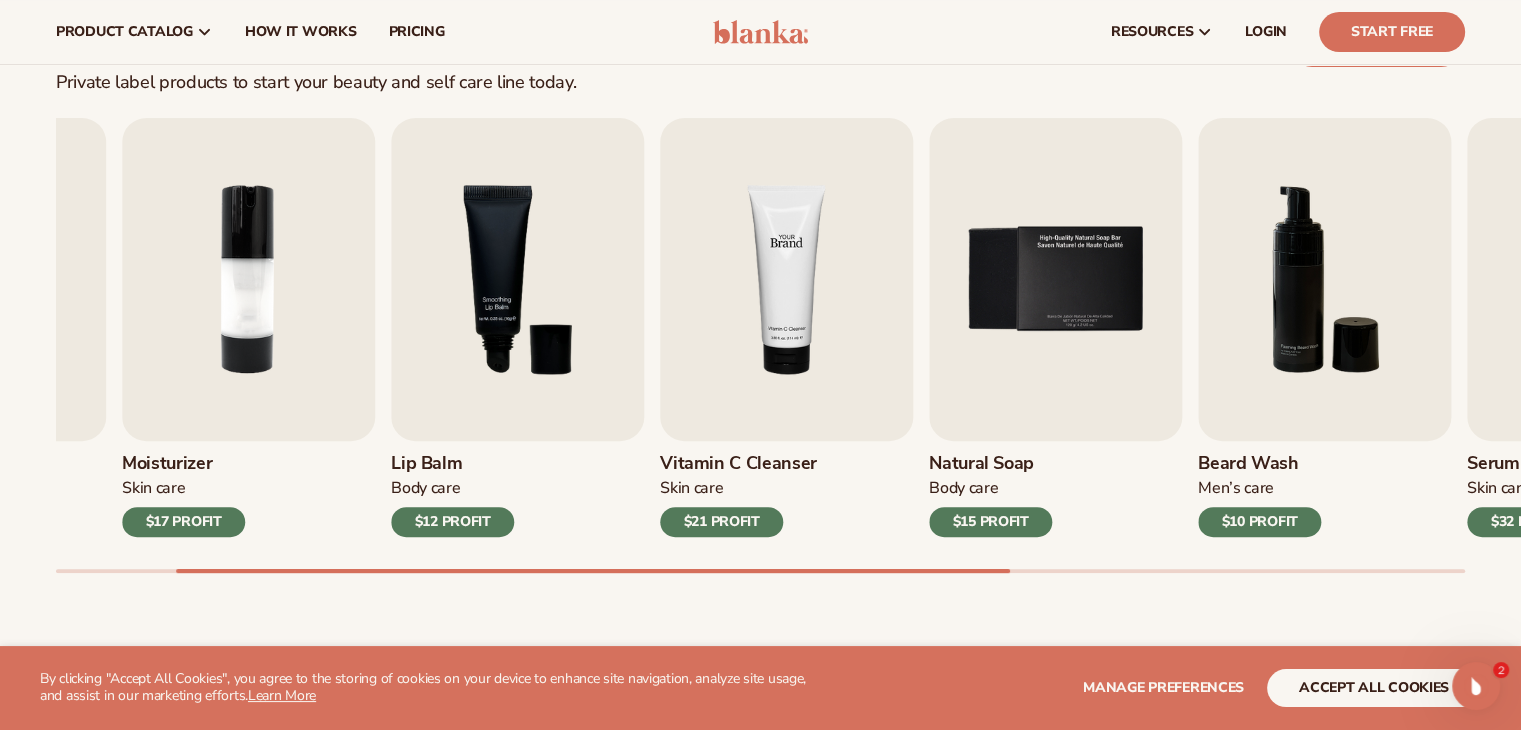 click at bounding box center [786, 279] 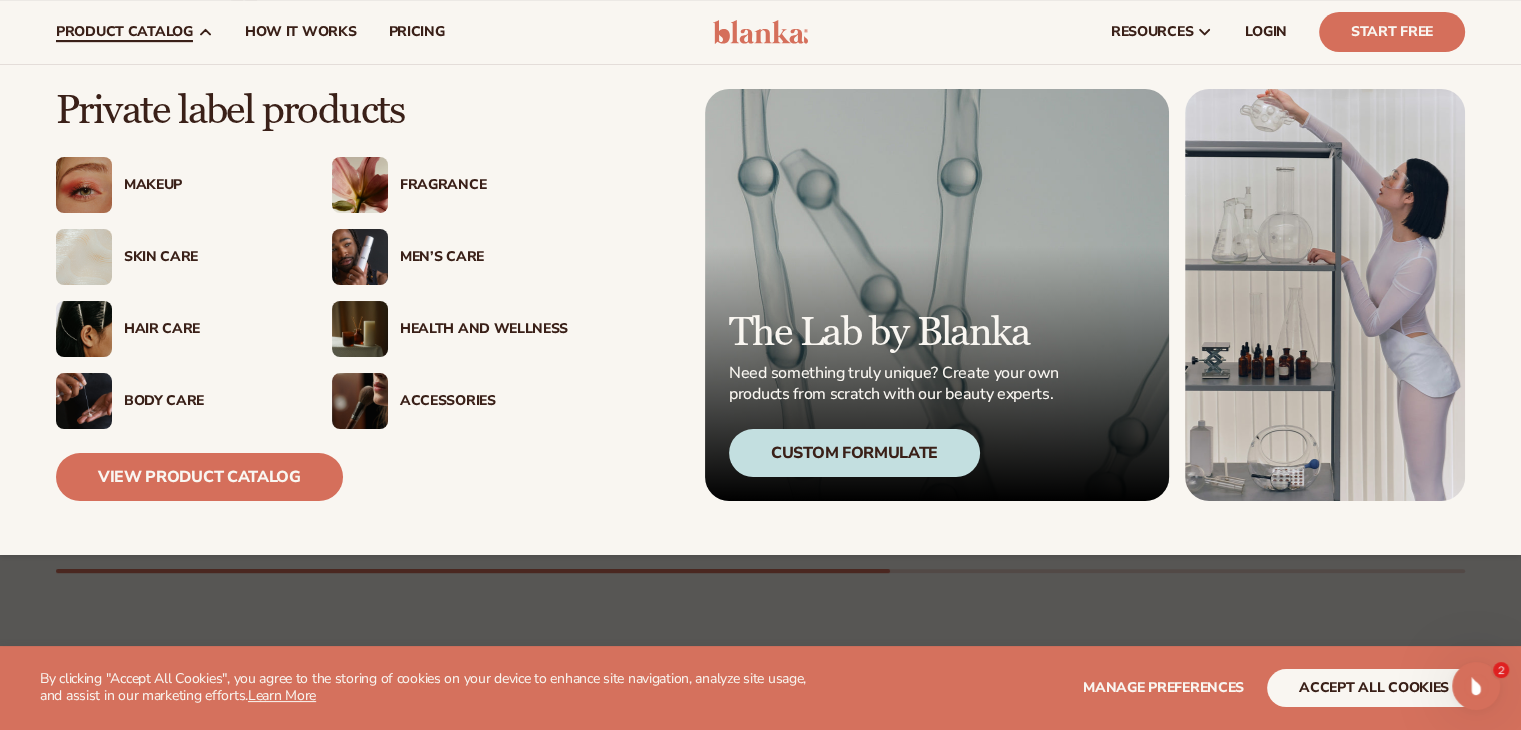 click on "Hair Care" at bounding box center (208, 329) 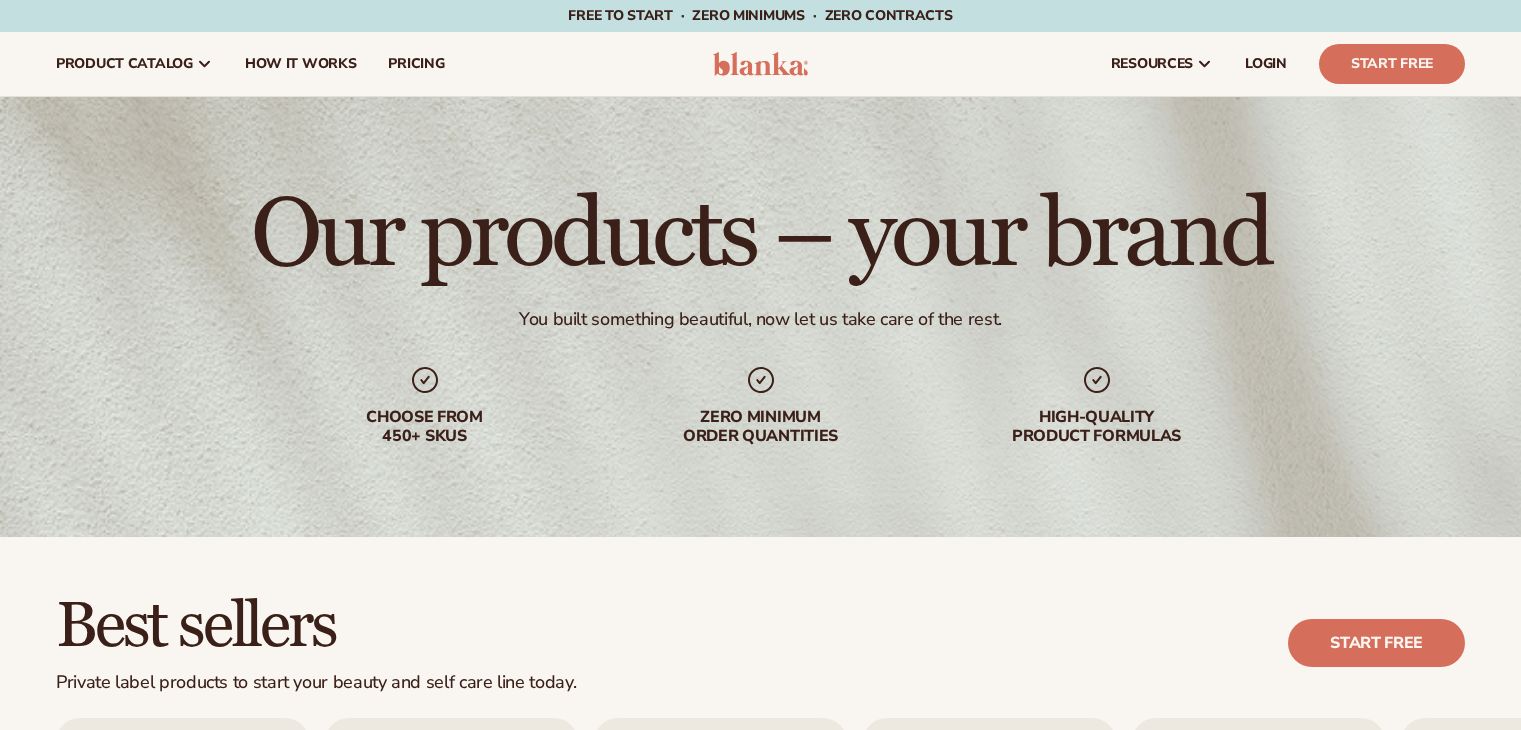 scroll, scrollTop: 0, scrollLeft: 0, axis: both 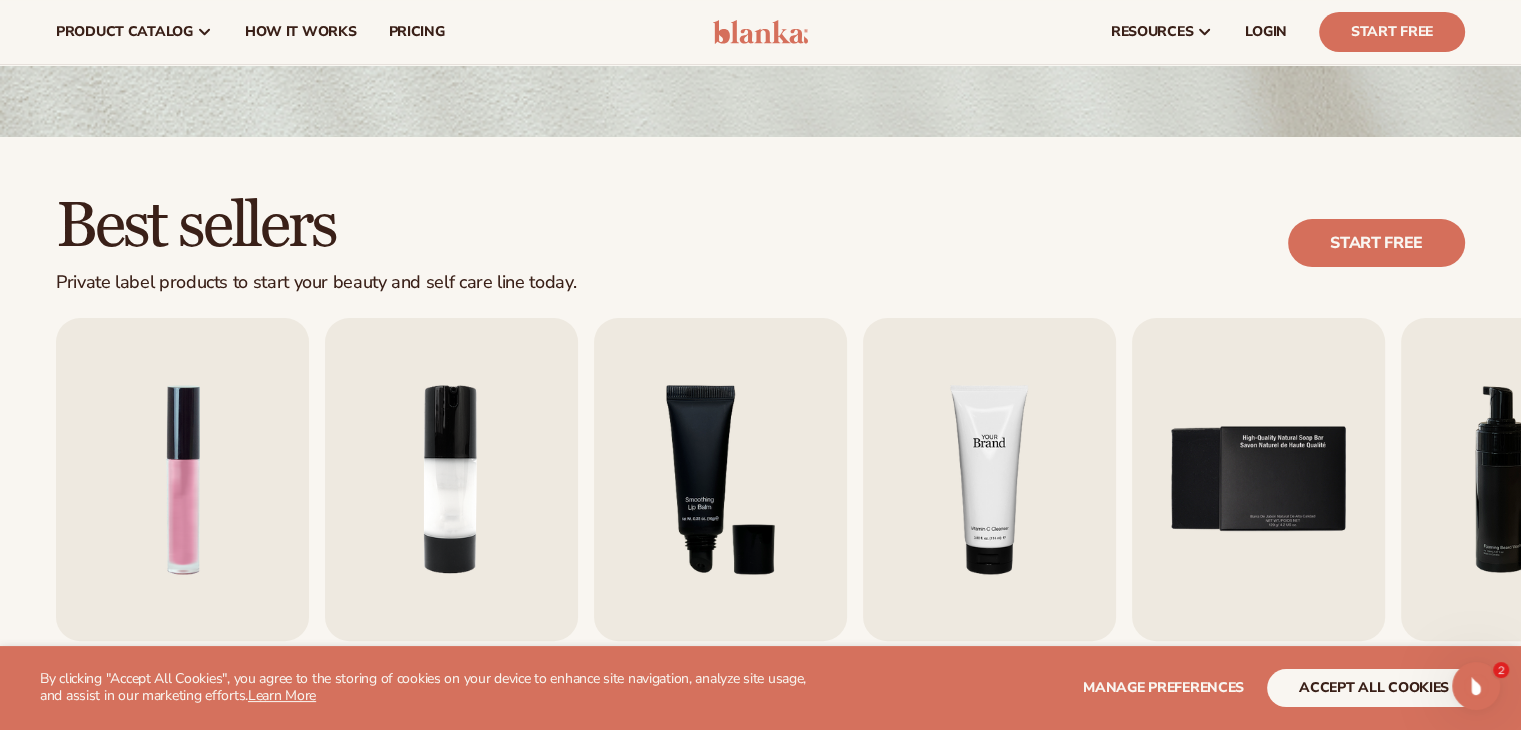 click on "Lip Gloss
Makeup
$16 PROFIT
Moisturizer
Skin Care
$17 PROFIT
Lip Balm" at bounding box center [760, 527] 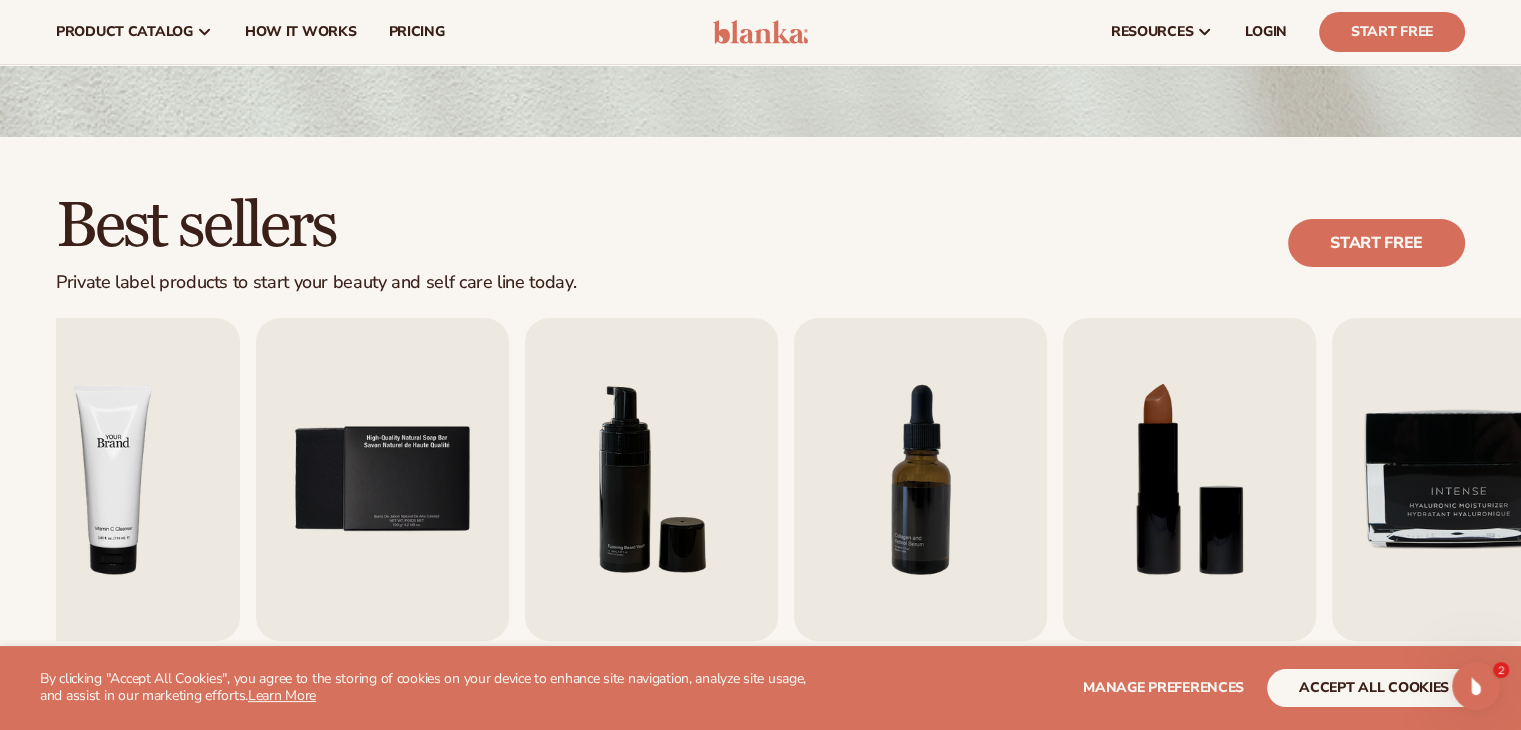 click on "Best sellers Private label products to start your beauty and self care line today.
Start free
Lip Gloss
Makeup
$16 PROFIT
Moisturizer
Skin Care
$17 PROFIT
Body Care Makeup" at bounding box center (760, 503) 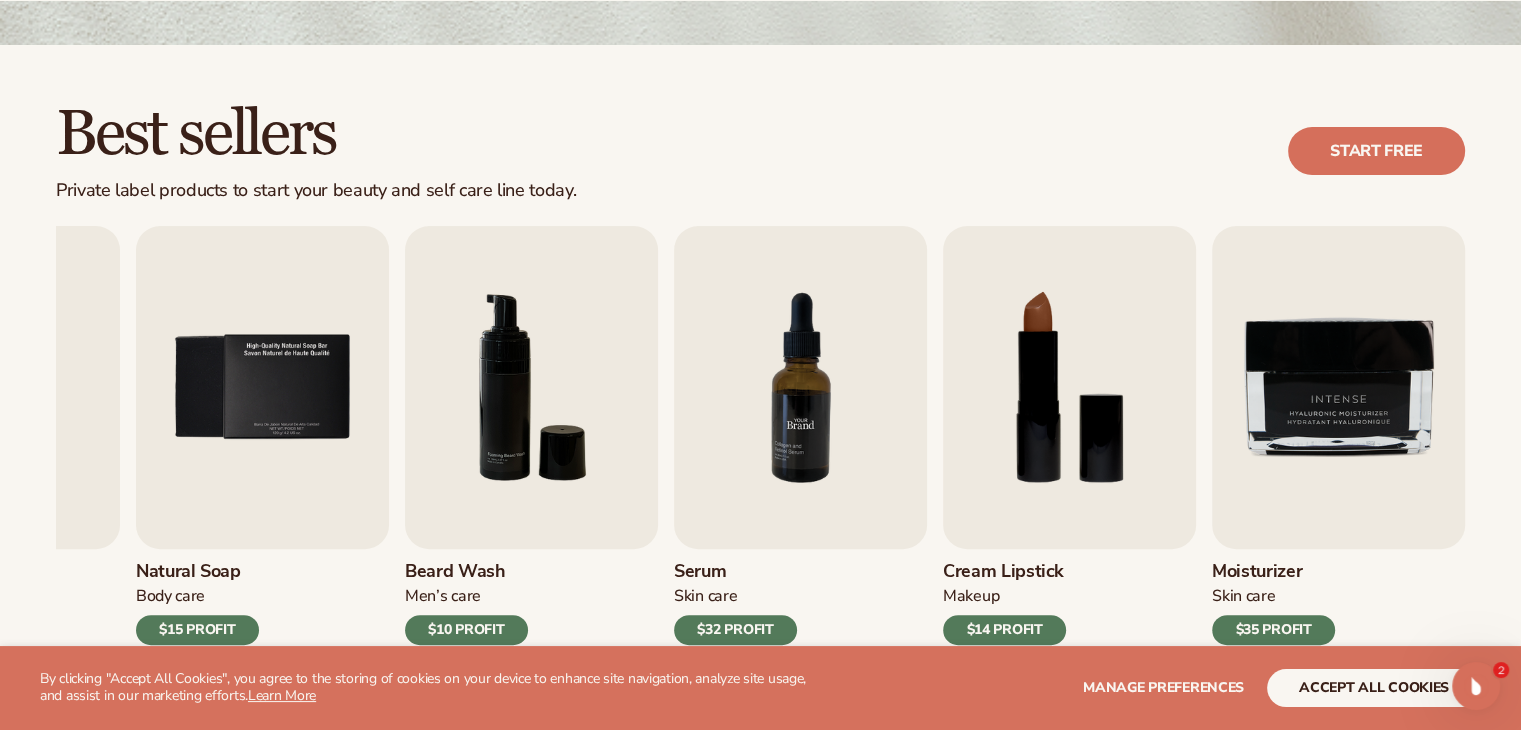 scroll, scrollTop: 500, scrollLeft: 0, axis: vertical 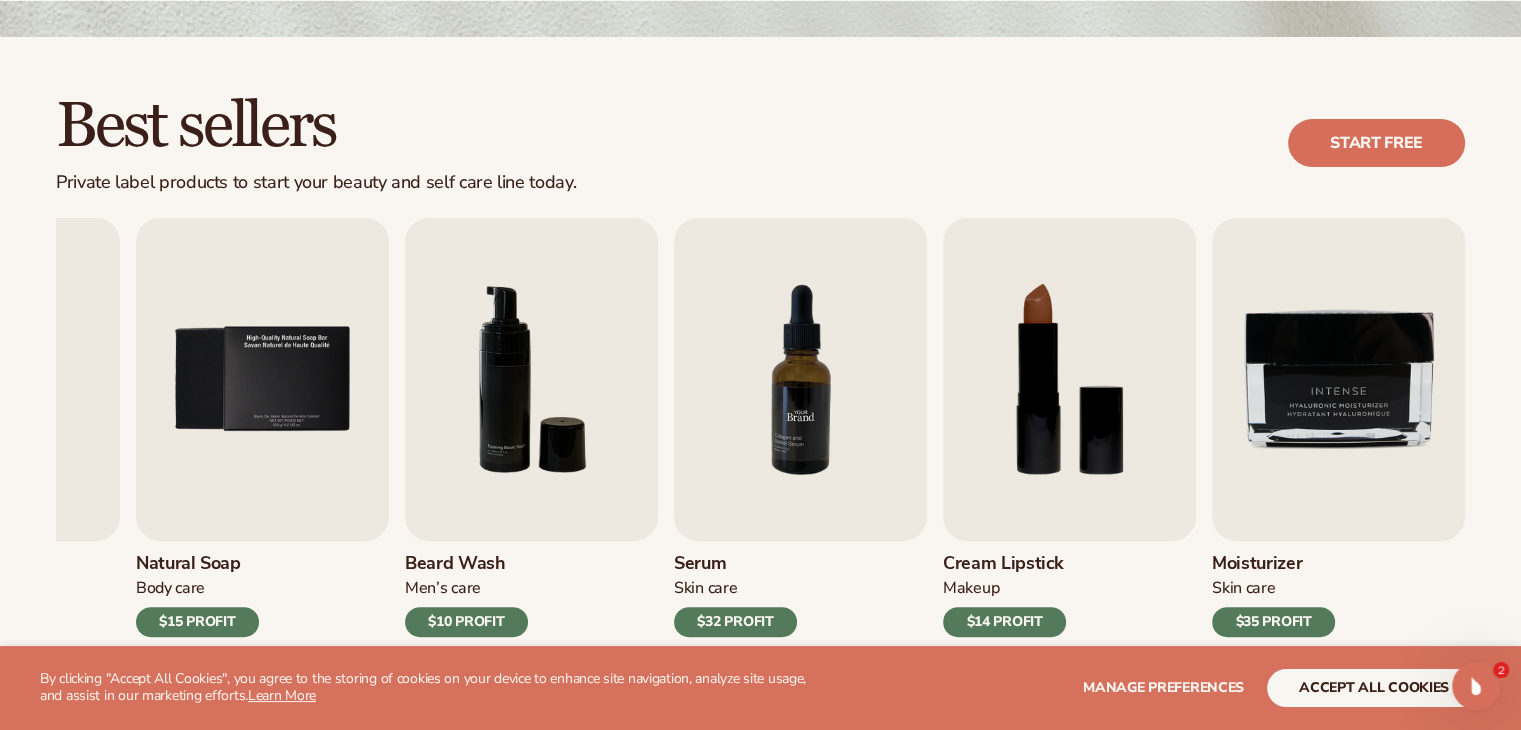 click at bounding box center (800, 379) 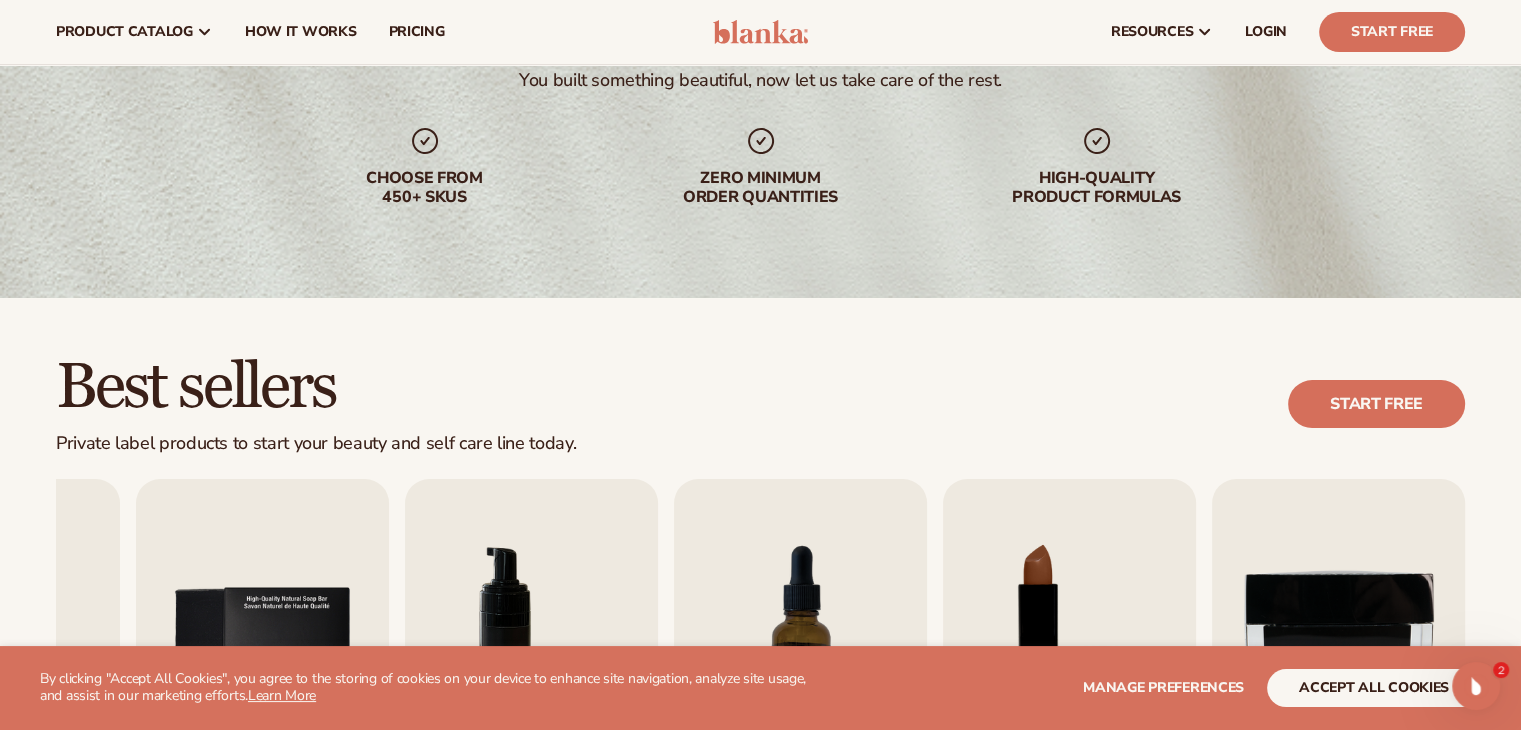 scroll, scrollTop: 200, scrollLeft: 0, axis: vertical 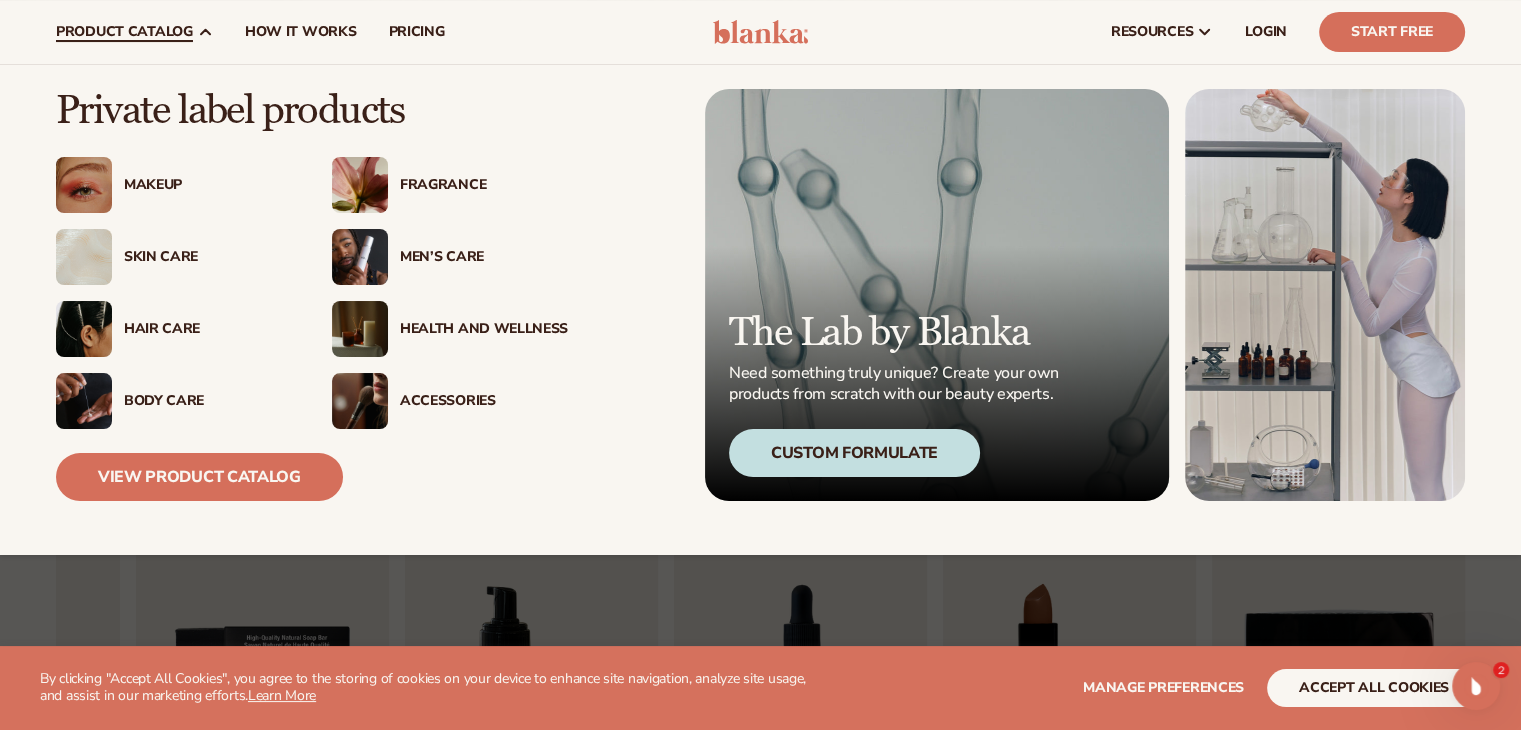 click at bounding box center [360, 185] 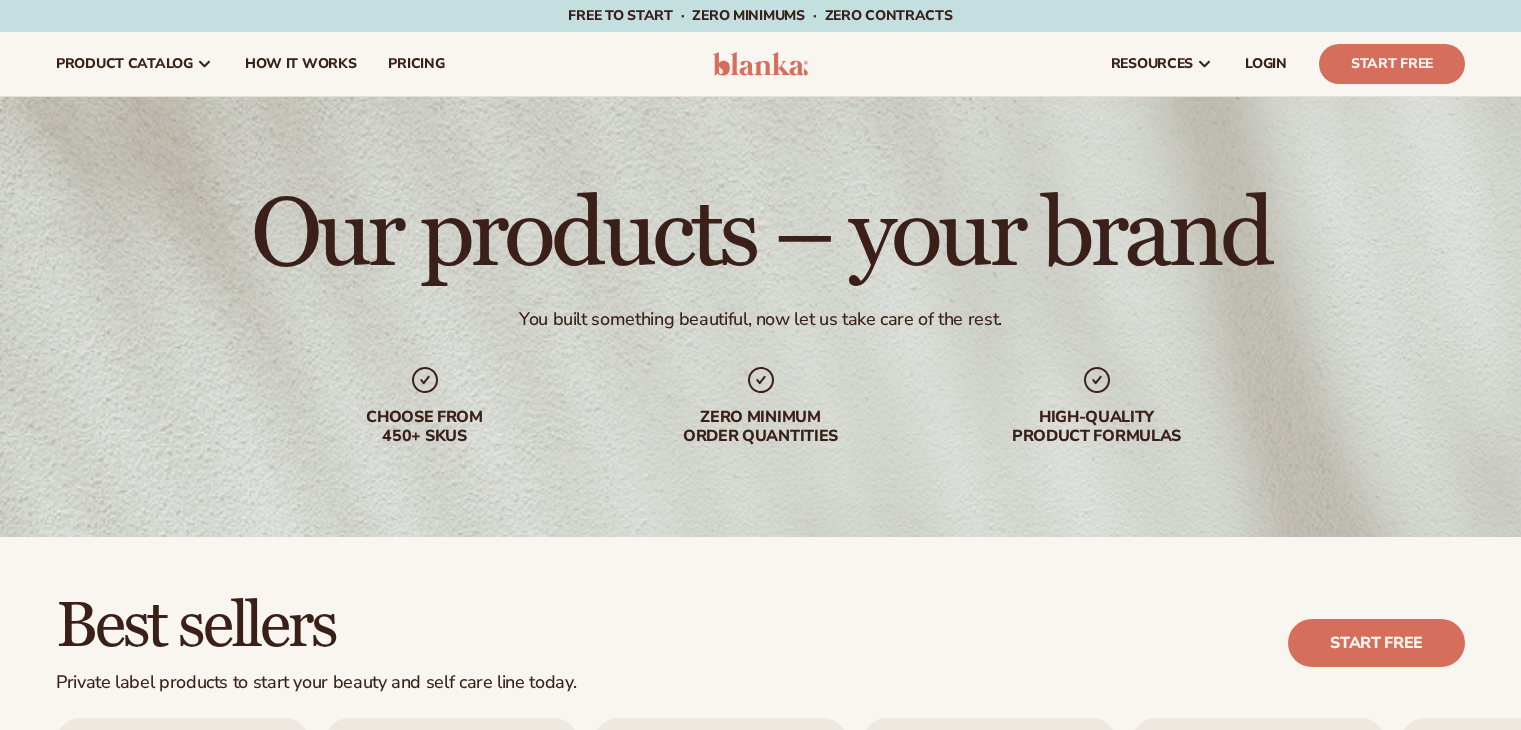 scroll, scrollTop: 0, scrollLeft: 0, axis: both 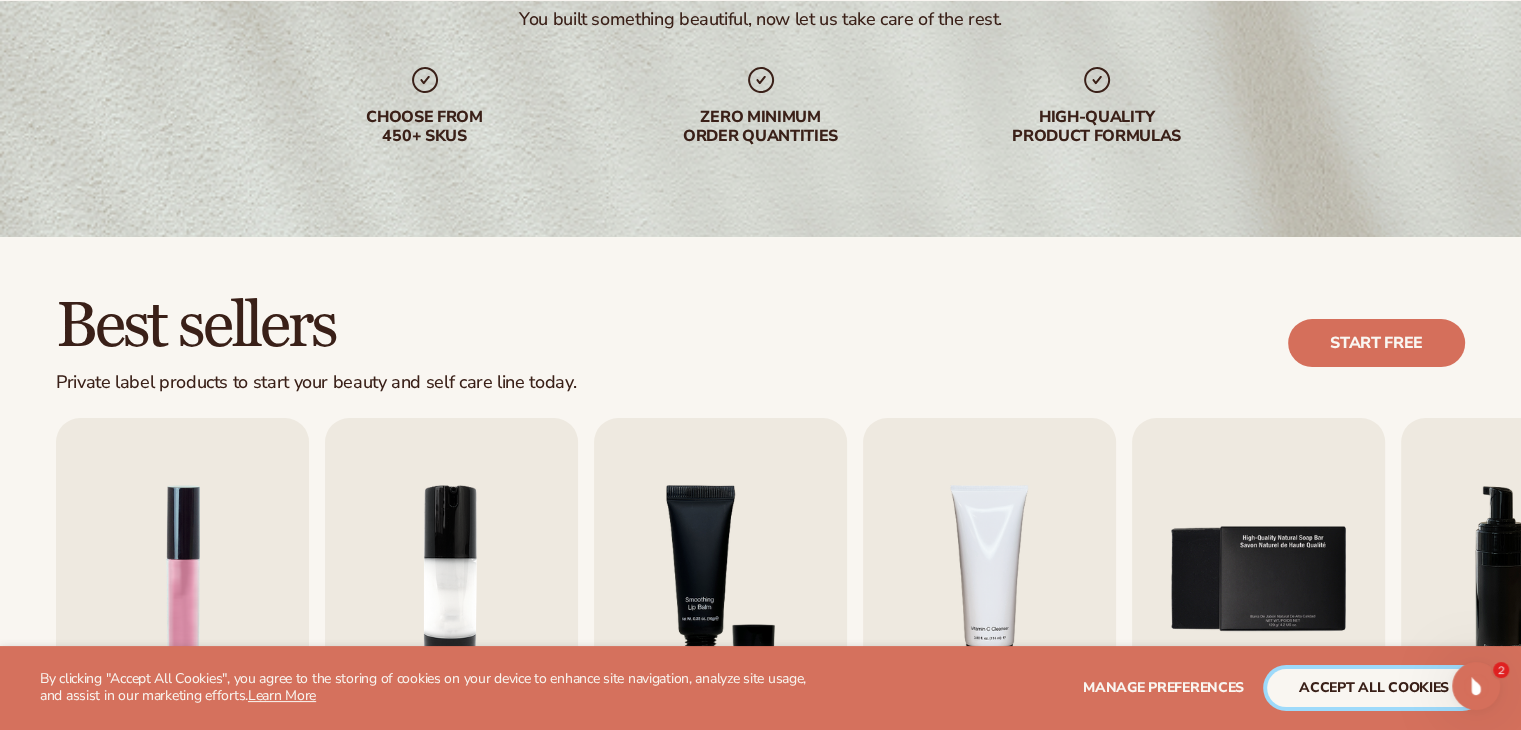click on "accept all cookies" at bounding box center (1374, 688) 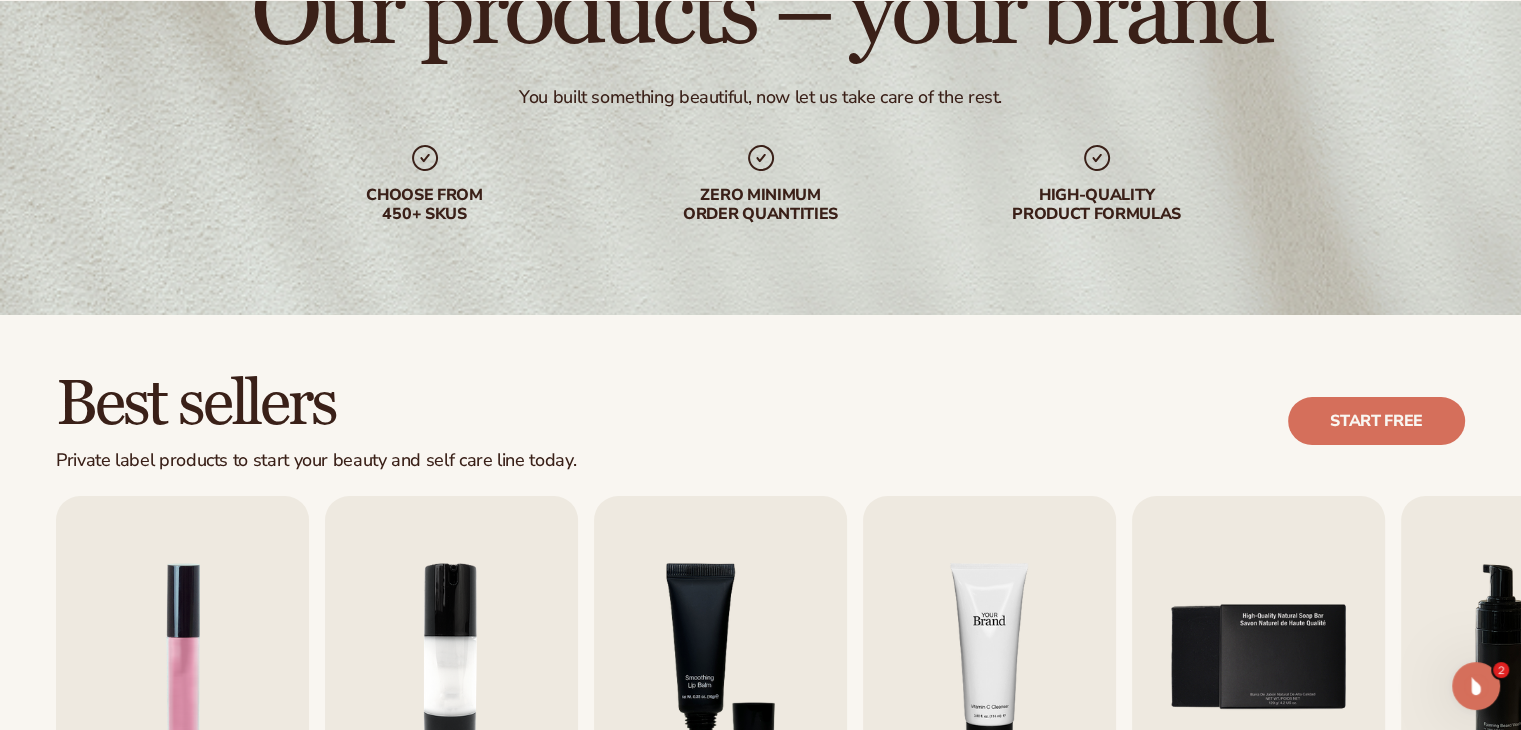 scroll, scrollTop: 600, scrollLeft: 0, axis: vertical 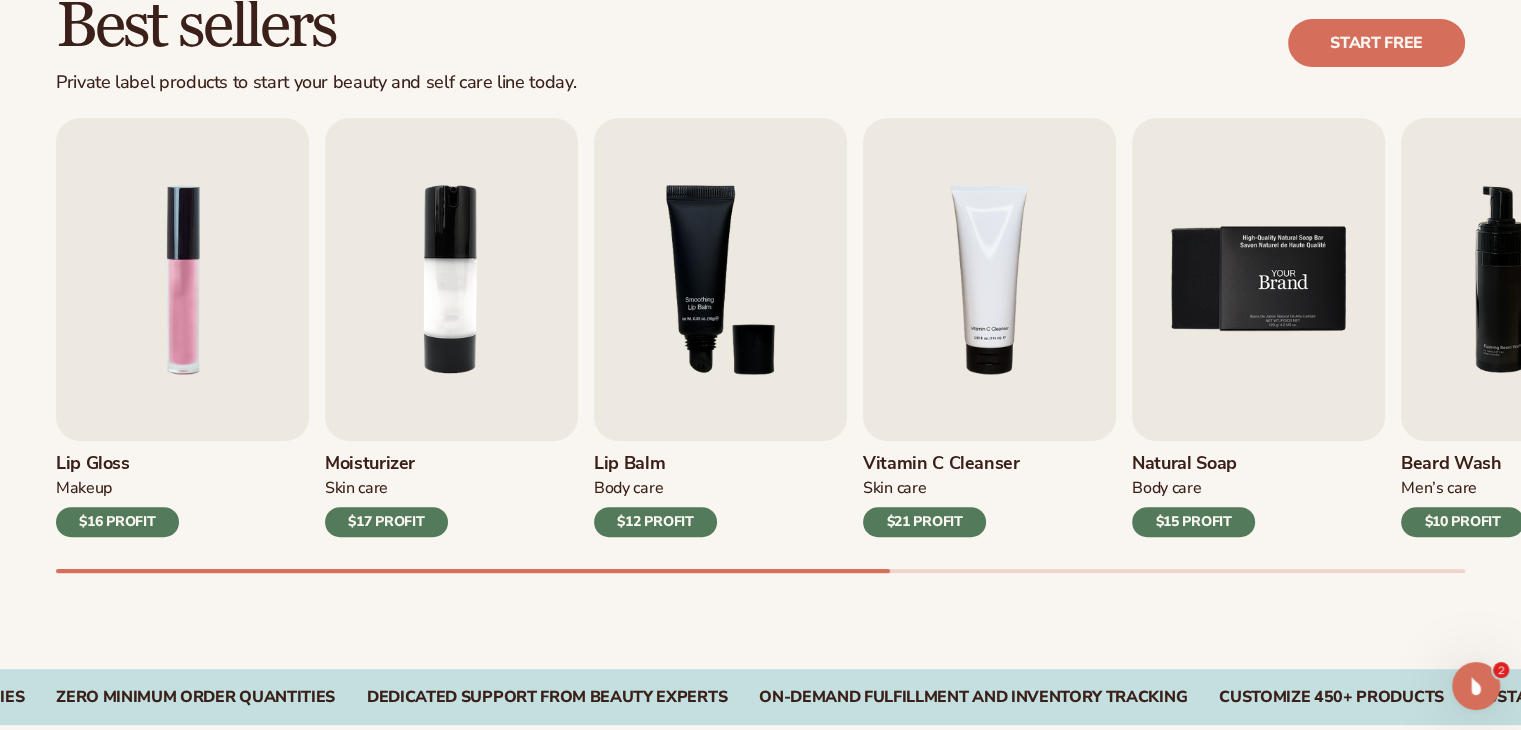 click at bounding box center [1258, 279] 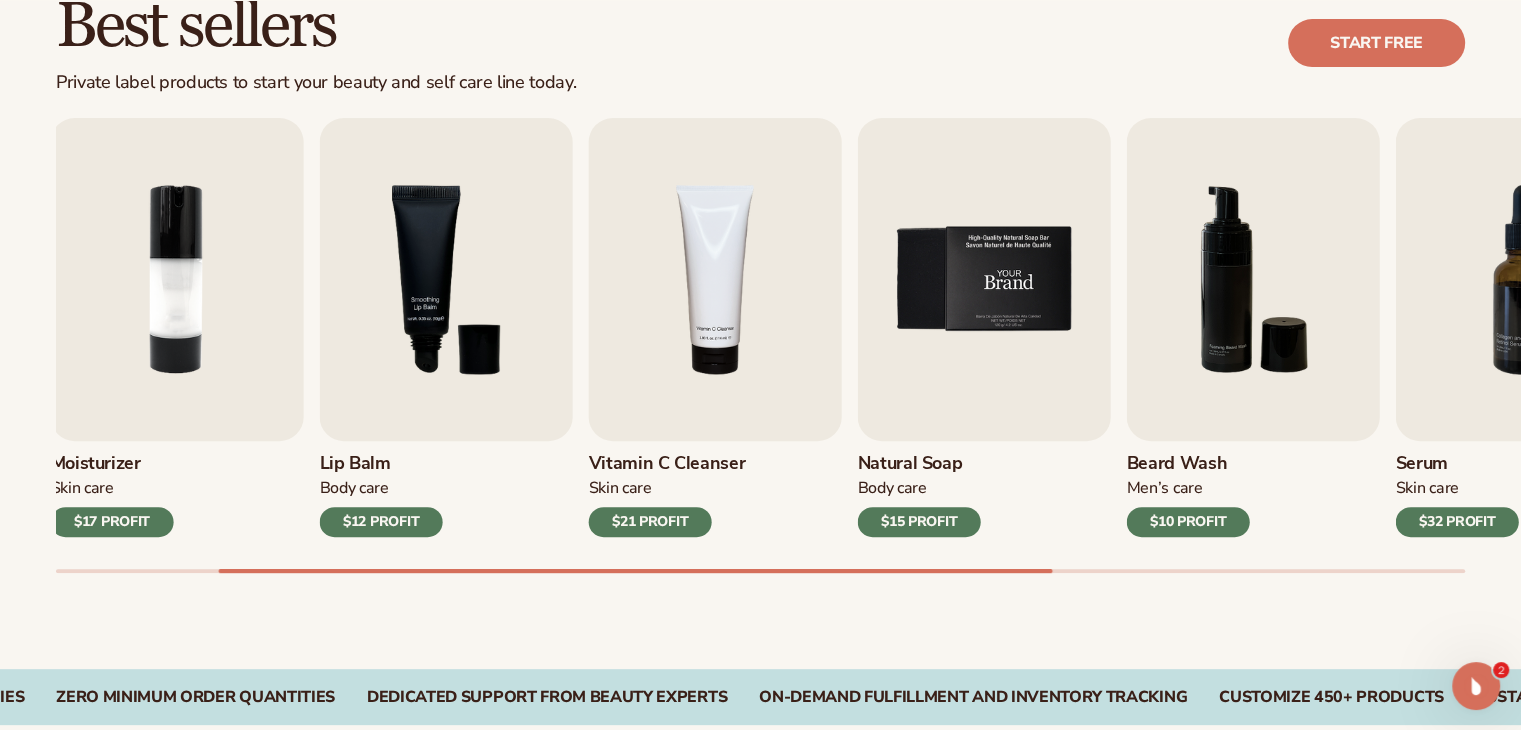 click at bounding box center (984, 279) 